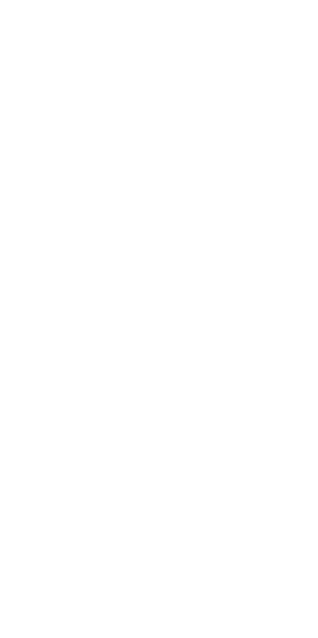 scroll, scrollTop: 0, scrollLeft: 0, axis: both 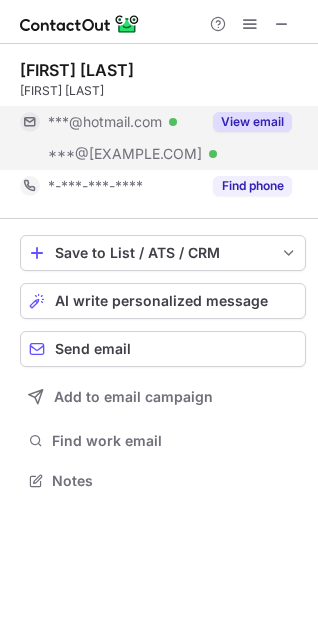 click on "View email" at bounding box center [252, 122] 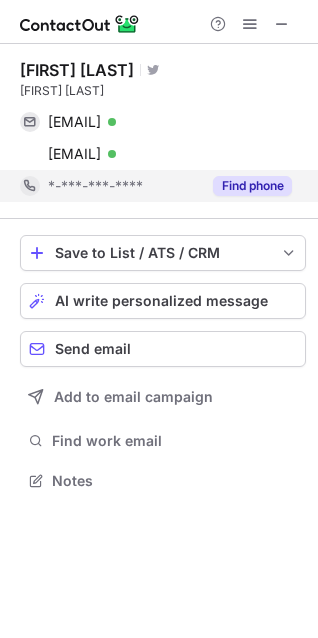 click on "Find phone" at bounding box center [252, 186] 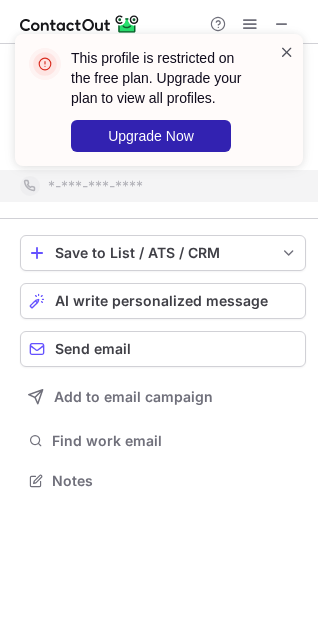 click at bounding box center (287, 52) 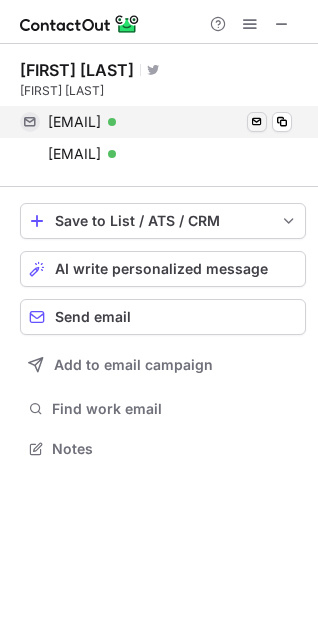 scroll, scrollTop: 435, scrollLeft: 318, axis: both 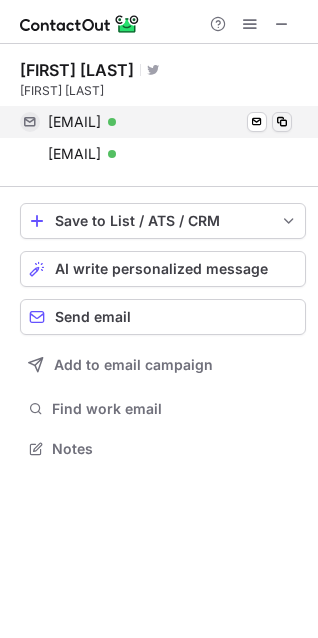 click at bounding box center [282, 122] 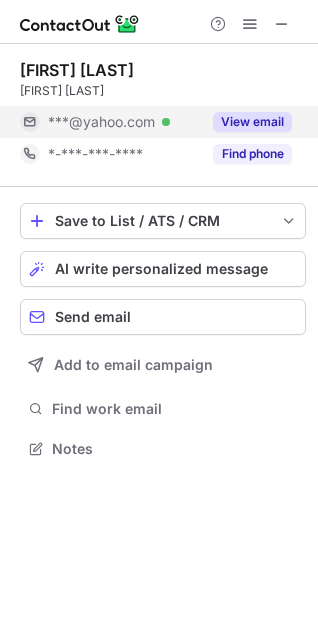 click on "View email" at bounding box center (252, 122) 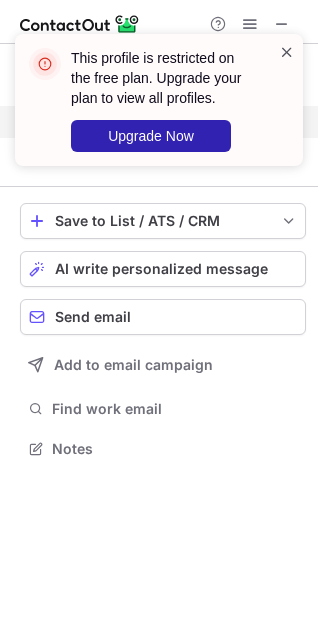 click at bounding box center (287, 52) 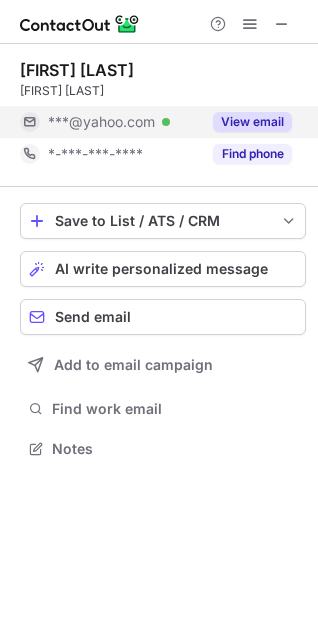 scroll, scrollTop: 440, scrollLeft: 318, axis: both 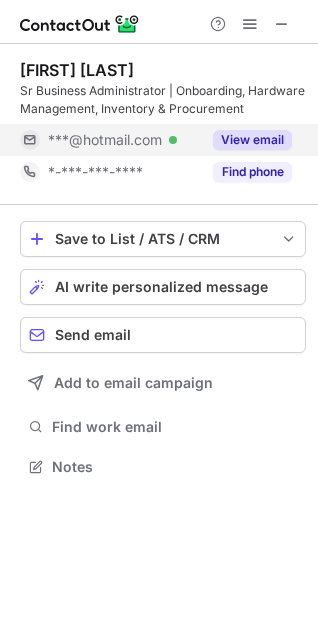 click on "View email" at bounding box center [252, 140] 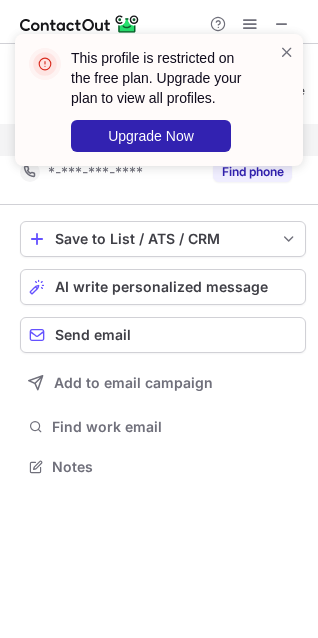 scroll, scrollTop: 435, scrollLeft: 318, axis: both 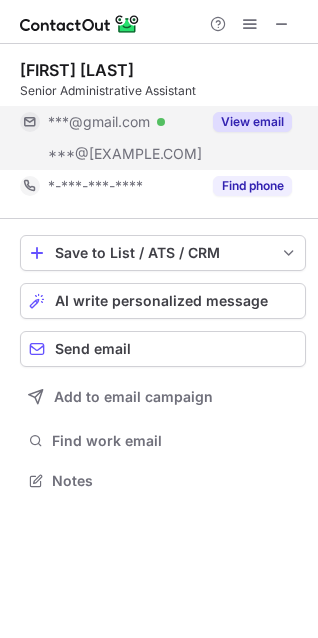 click on "View email" at bounding box center [252, 122] 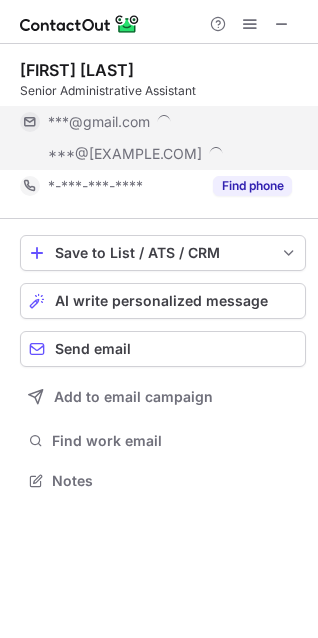 scroll, scrollTop: 10, scrollLeft: 9, axis: both 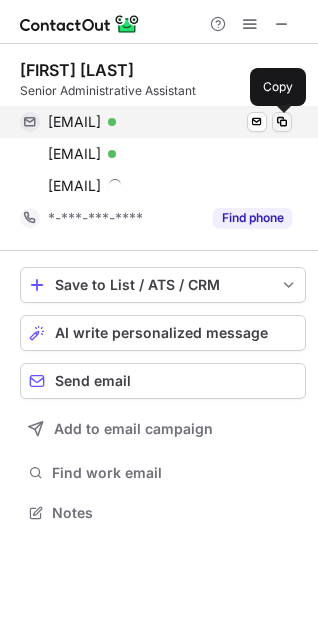 click at bounding box center (282, 122) 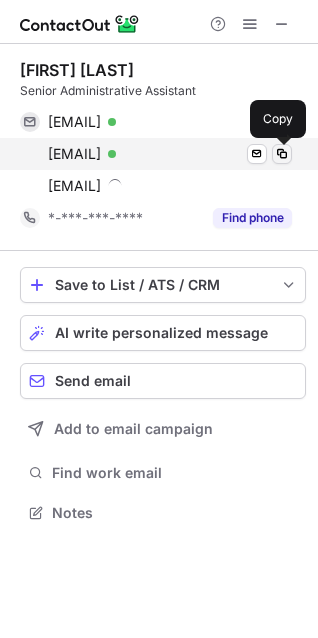 click at bounding box center (282, 154) 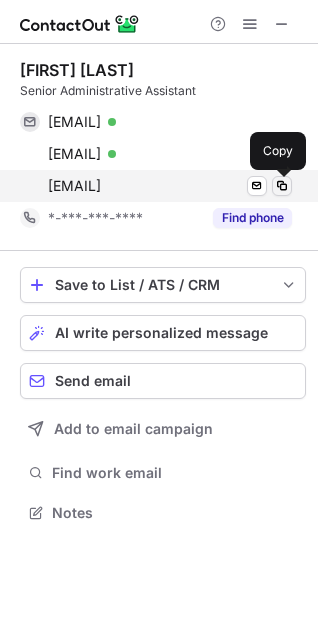 click at bounding box center (282, 186) 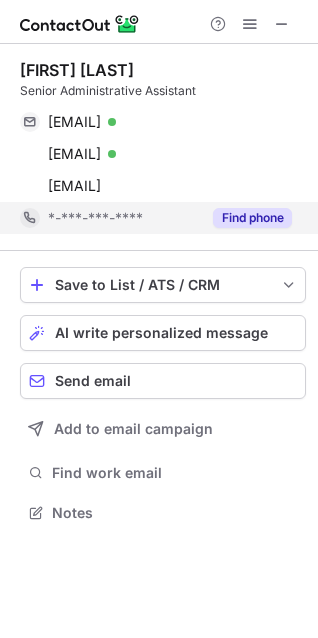 click on "Find phone" at bounding box center (252, 218) 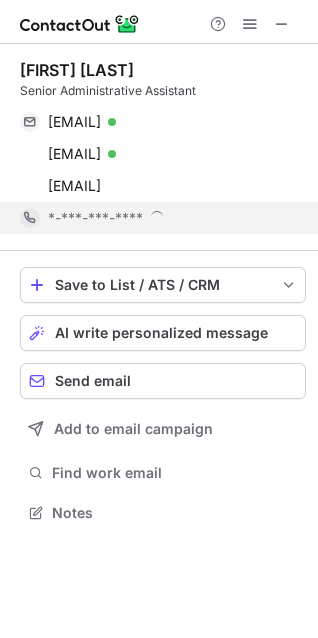 scroll, scrollTop: 9, scrollLeft: 9, axis: both 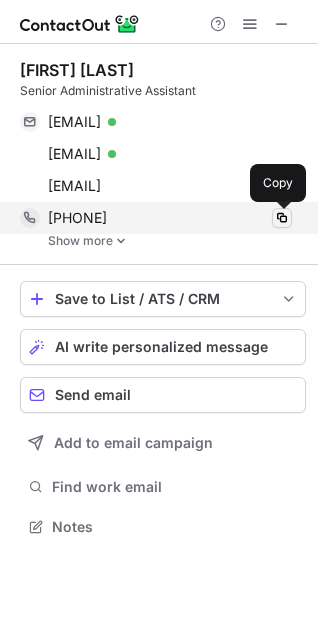 click at bounding box center (282, 218) 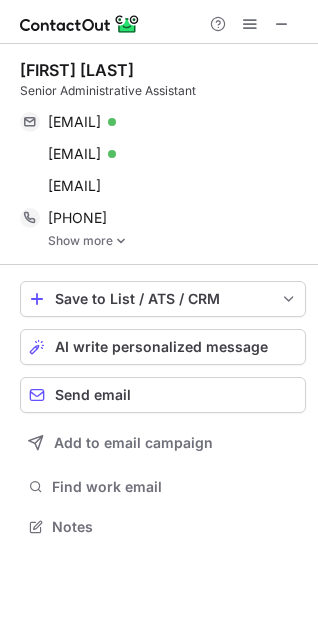 copy on "Rhianna Clausen" 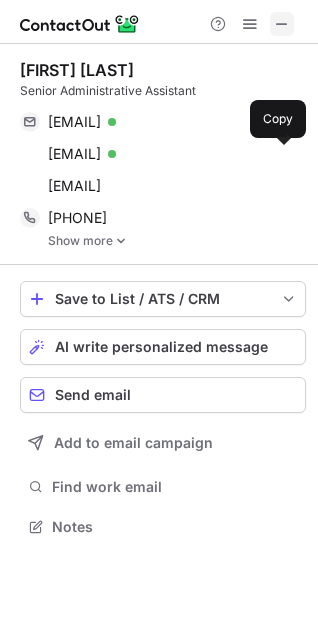 click at bounding box center (282, 24) 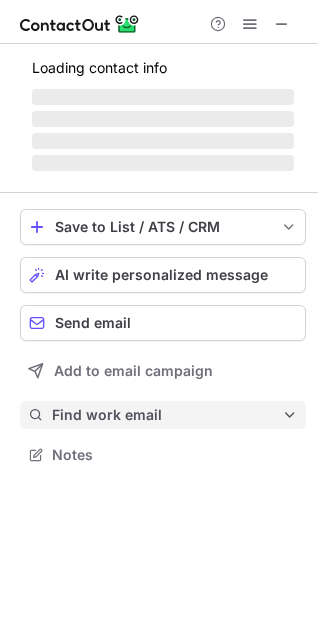 scroll, scrollTop: 9, scrollLeft: 9, axis: both 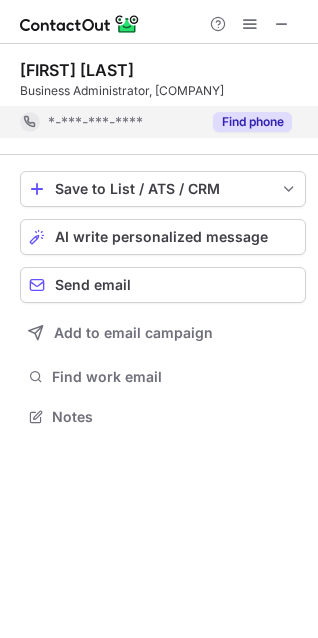 click on "Find phone" at bounding box center (252, 122) 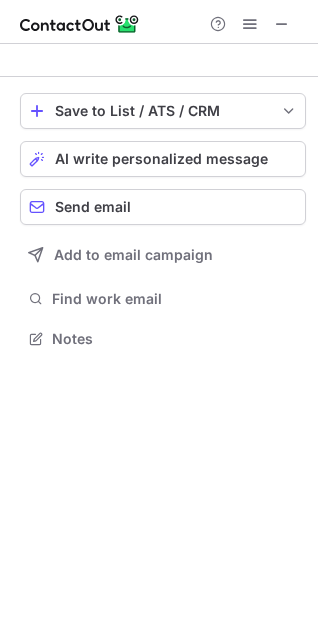 scroll, scrollTop: 10, scrollLeft: 9, axis: both 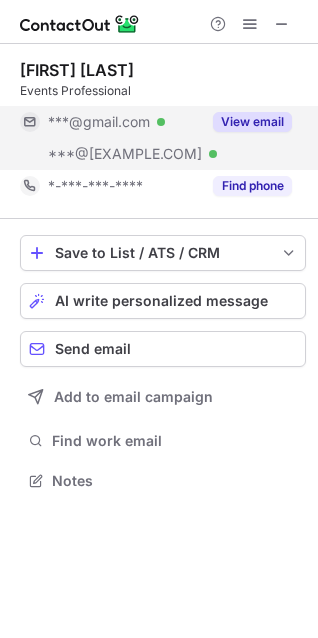 click on "View email" at bounding box center [246, 122] 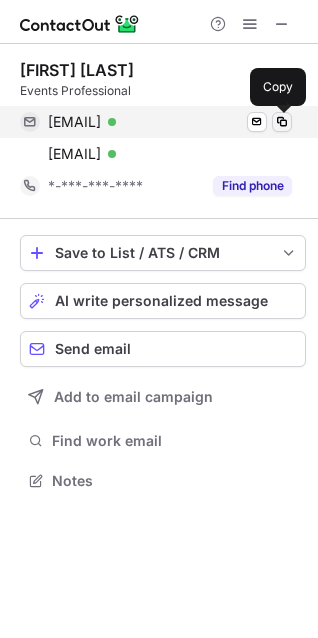 click at bounding box center [282, 122] 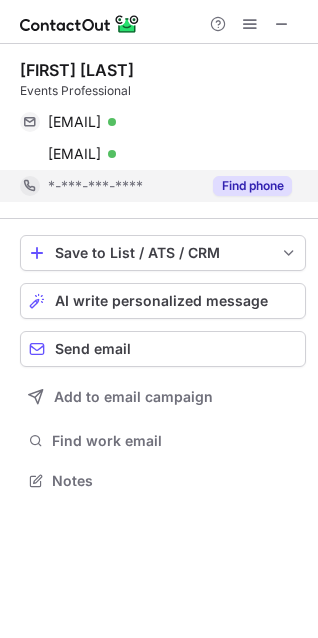 click on "Find phone" at bounding box center (252, 186) 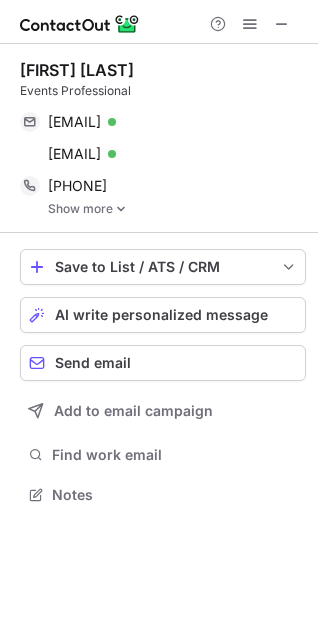 scroll, scrollTop: 9, scrollLeft: 9, axis: both 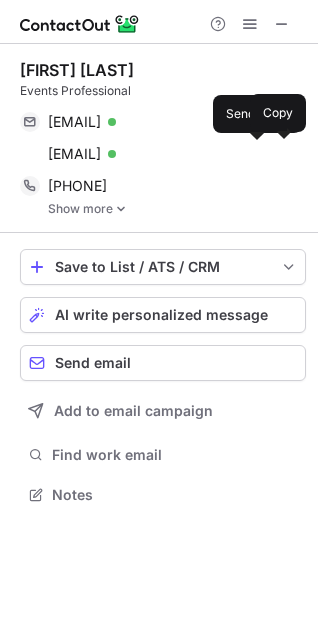 click on "Taylor Brown" at bounding box center (163, 70) 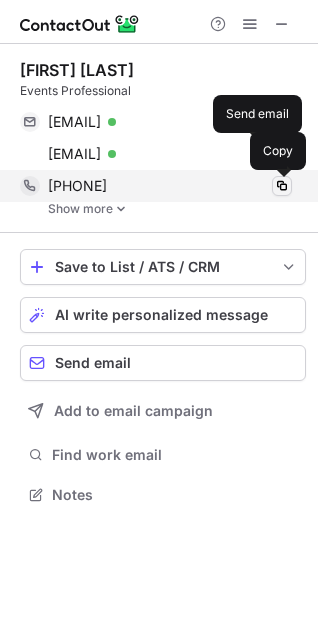 click at bounding box center [282, 186] 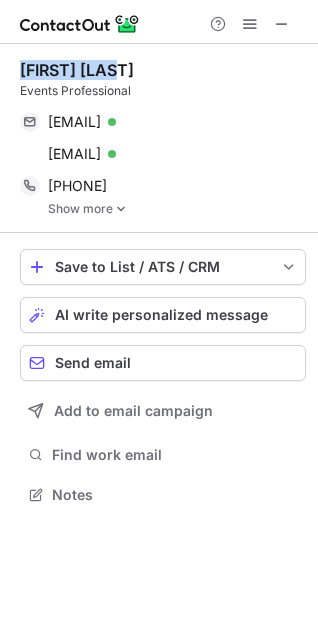 drag, startPoint x: 137, startPoint y: 65, endPoint x: 22, endPoint y: 65, distance: 115 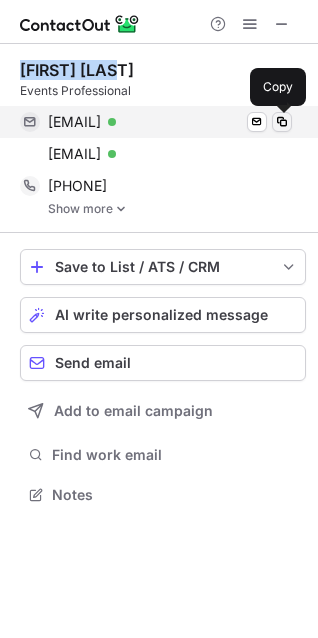 click at bounding box center (282, 122) 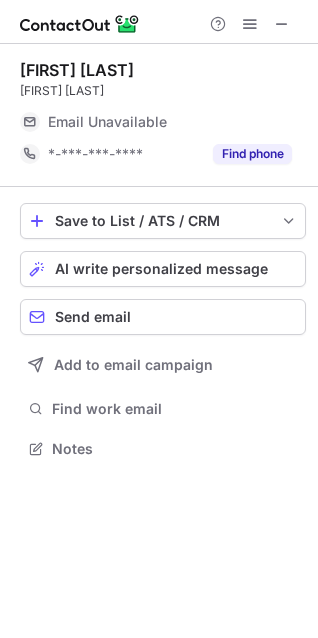 scroll, scrollTop: 435, scrollLeft: 318, axis: both 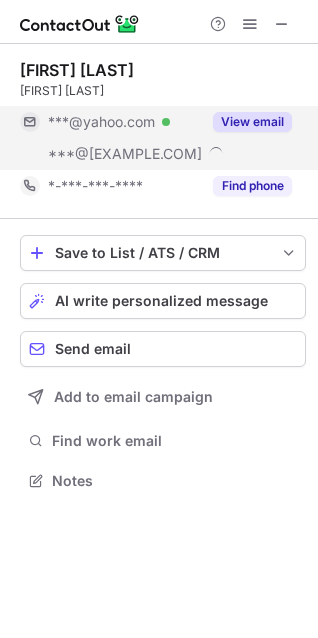 click on "View email" at bounding box center (252, 122) 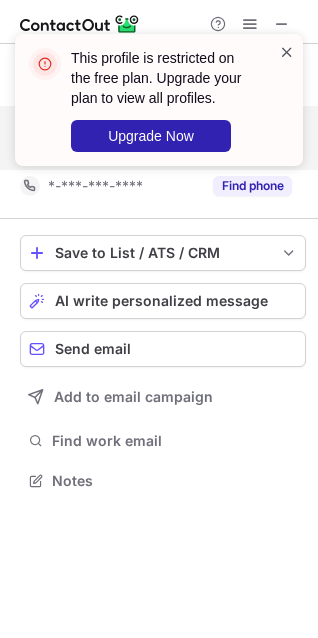 click at bounding box center (287, 52) 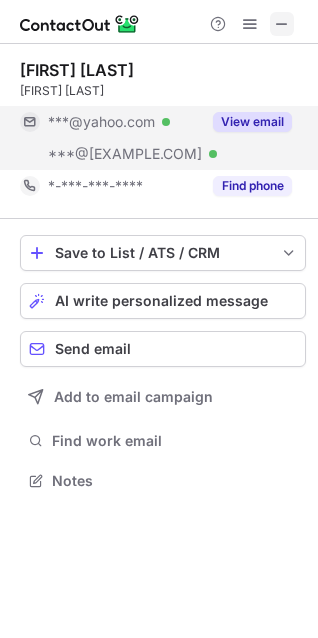 click at bounding box center (282, 24) 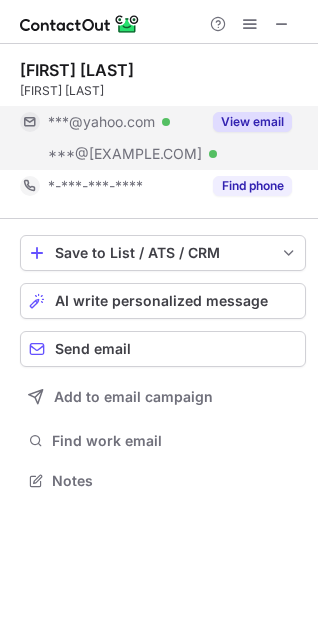 click on "View email" at bounding box center (252, 122) 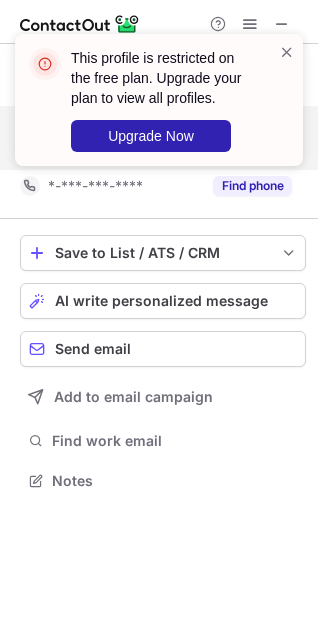 click on "This profile is restricted on the free plan. Upgrade your plan to view all profiles. Upgrade Now" at bounding box center (159, 108) 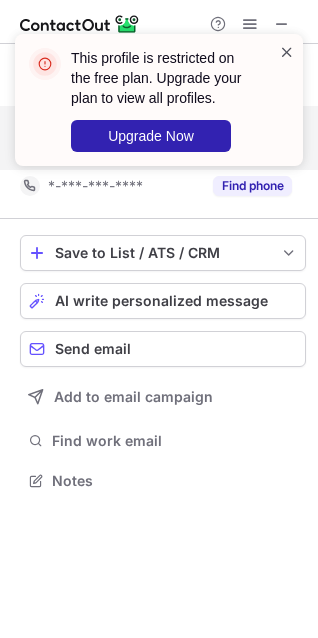 click at bounding box center [287, 52] 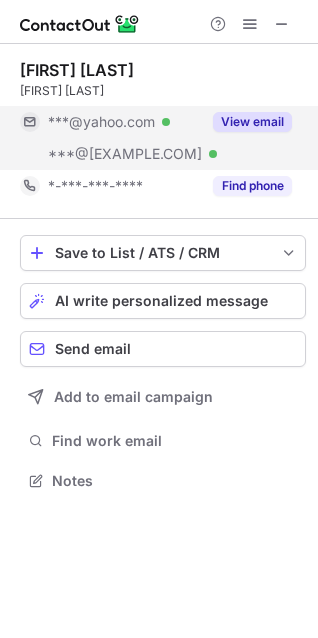 click on "This profile is restricted on the free plan. Upgrade your plan to view all profiles. Upgrade Now" at bounding box center (159, 108) 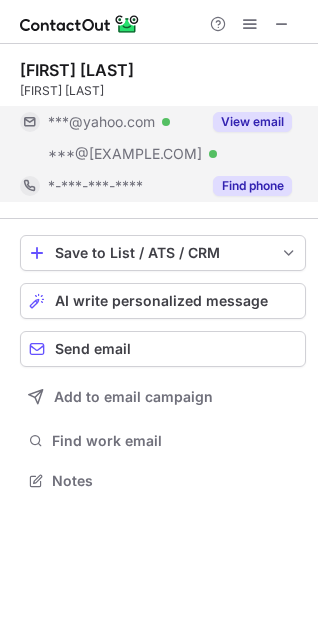 click on "Find phone" at bounding box center [252, 186] 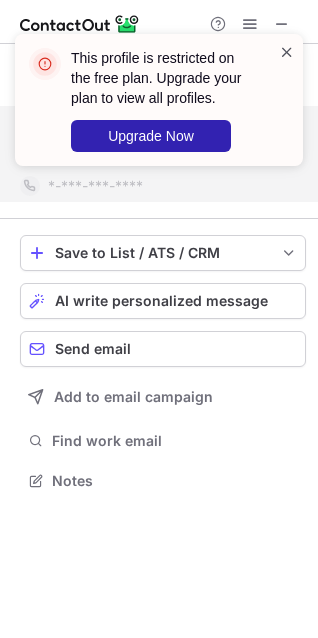 click at bounding box center [287, 52] 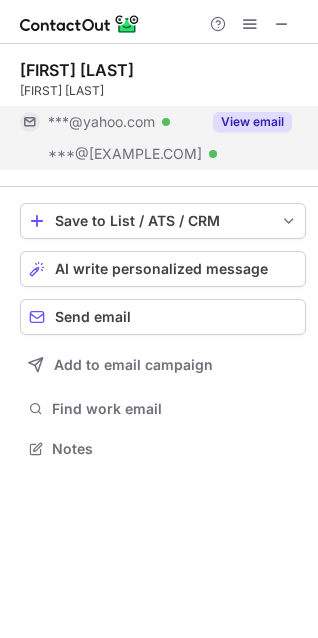 scroll, scrollTop: 435, scrollLeft: 318, axis: both 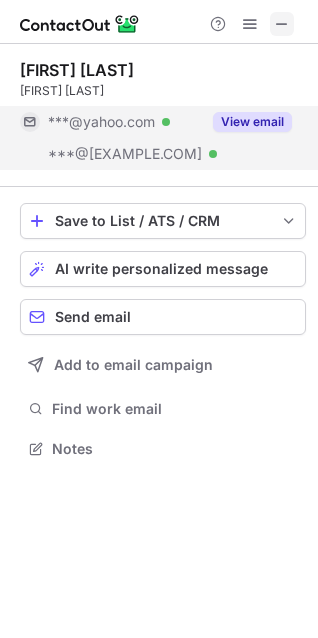 click at bounding box center (282, 24) 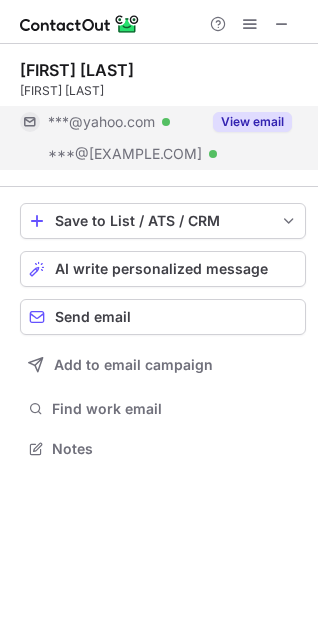 scroll, scrollTop: 452, scrollLeft: 318, axis: both 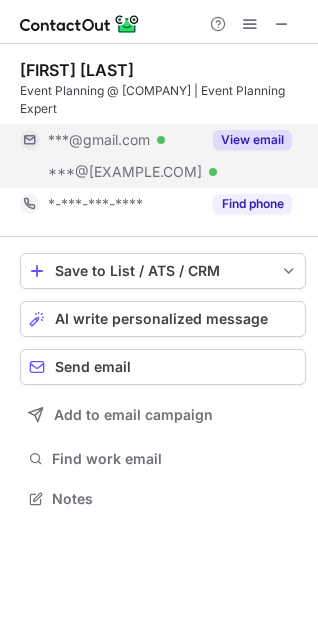 click on "View email" at bounding box center (252, 140) 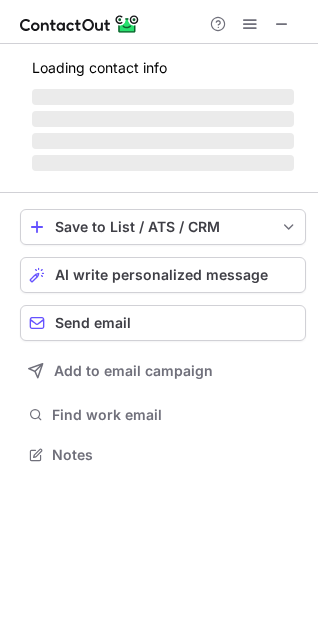 scroll, scrollTop: 452, scrollLeft: 318, axis: both 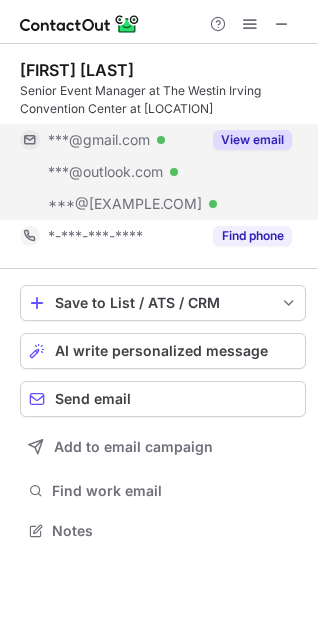 click on "View email" at bounding box center [252, 140] 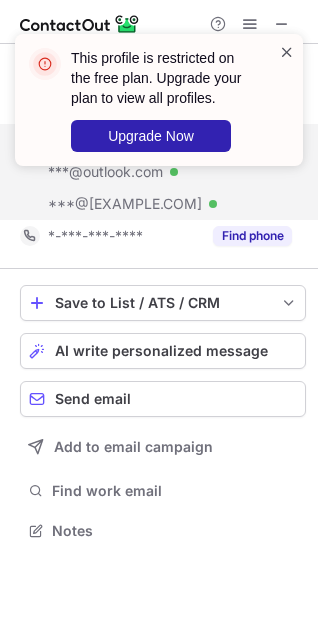 click at bounding box center (287, 52) 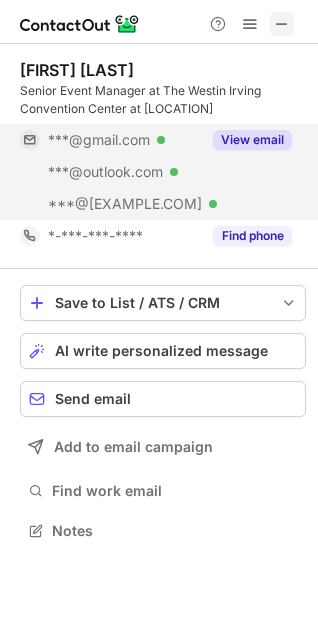click at bounding box center [282, 24] 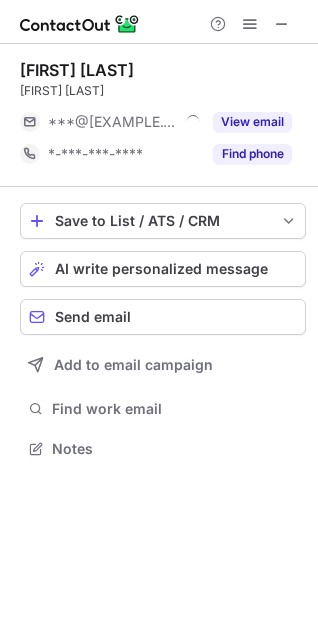 scroll, scrollTop: 435, scrollLeft: 318, axis: both 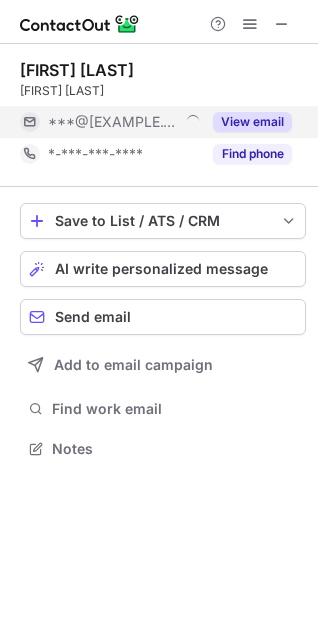 click on "View email" at bounding box center [252, 122] 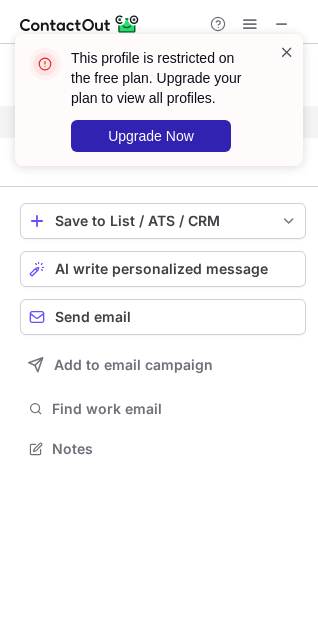 click at bounding box center (287, 52) 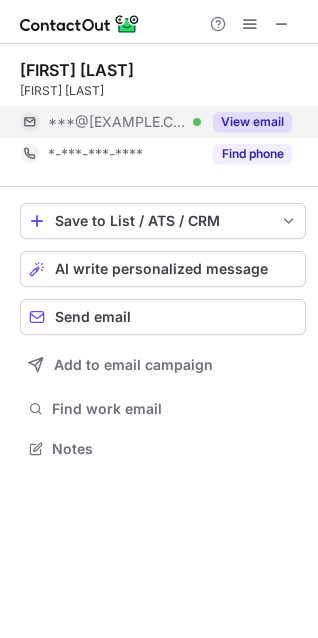 click on "This profile is restricted on the free plan. Upgrade your plan to view all profiles. Upgrade Now" at bounding box center (159, 108) 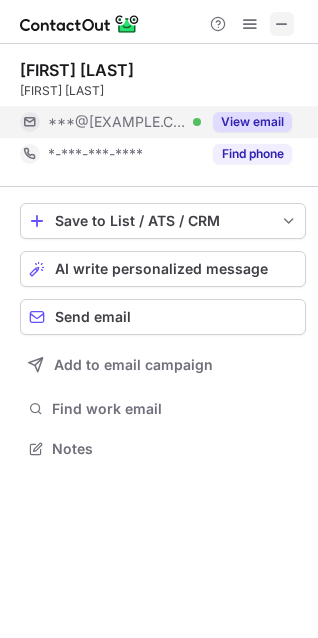 click at bounding box center (282, 24) 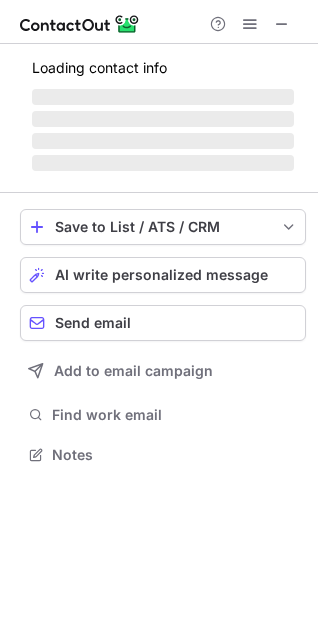 scroll, scrollTop: 9, scrollLeft: 9, axis: both 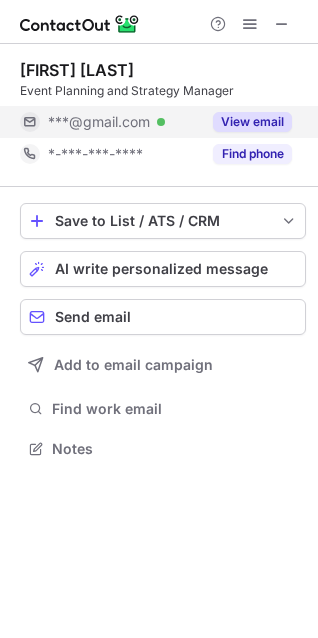 click on "View email" at bounding box center [252, 122] 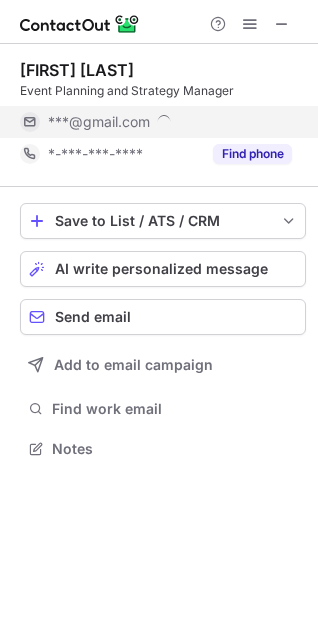 scroll, scrollTop: 10, scrollLeft: 9, axis: both 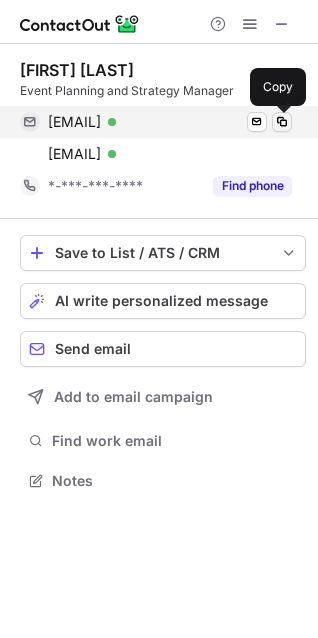 click at bounding box center (282, 122) 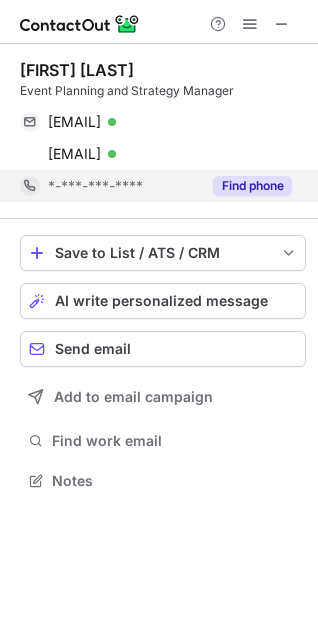 click on "Find phone" at bounding box center (252, 186) 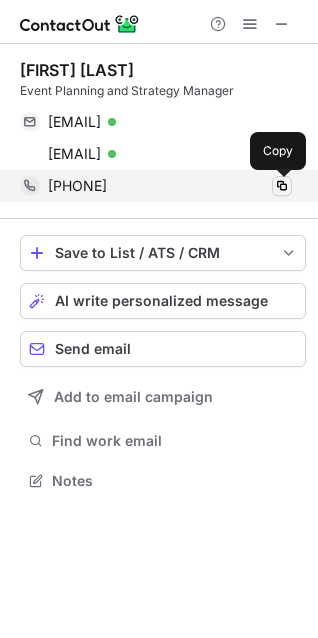 click at bounding box center (282, 186) 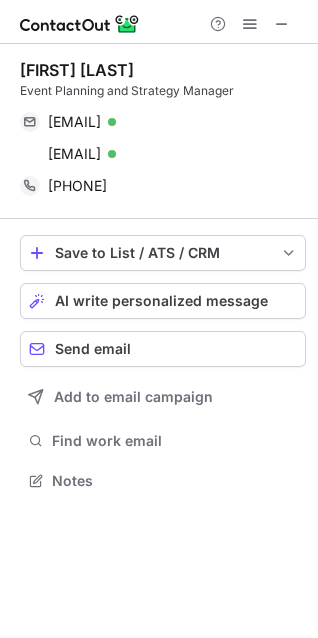 drag, startPoint x: 154, startPoint y: 71, endPoint x: 12, endPoint y: 77, distance: 142.12671 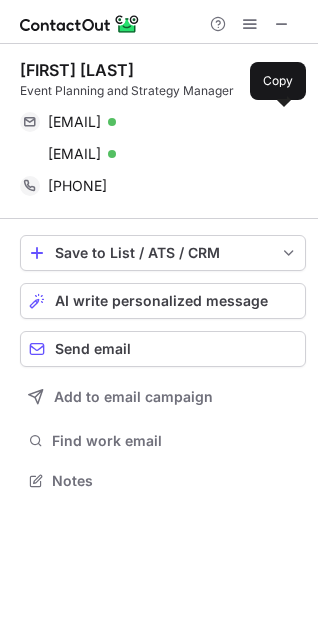 copy on "Jennifer Shotwell" 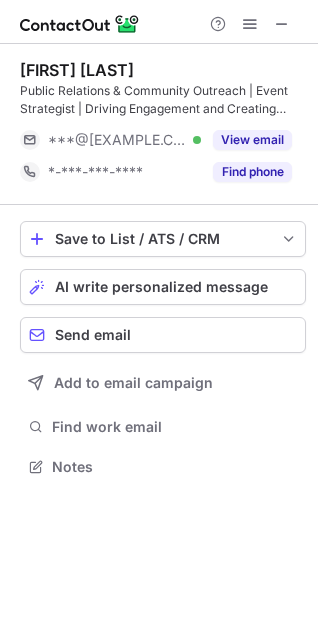 scroll, scrollTop: 452, scrollLeft: 318, axis: both 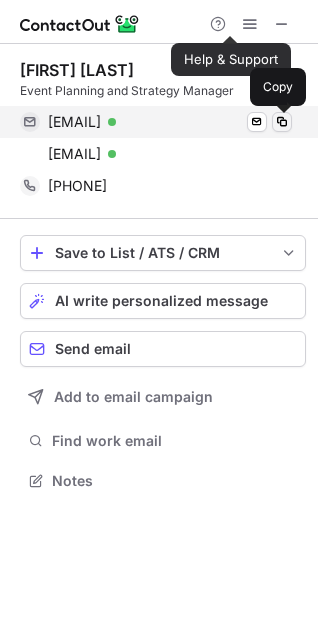 click at bounding box center (282, 122) 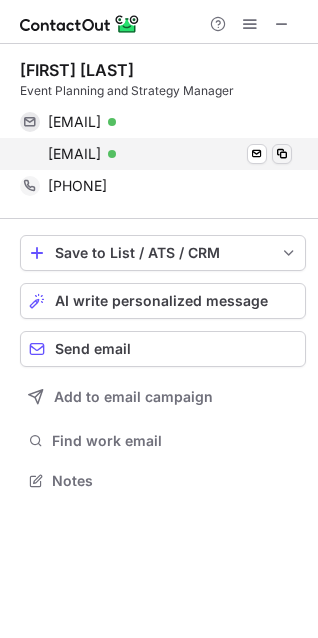 click at bounding box center [282, 154] 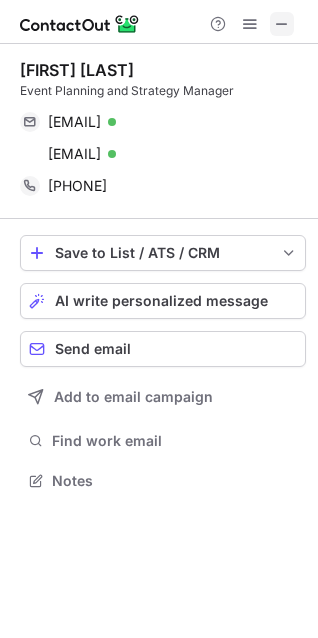 click at bounding box center (282, 24) 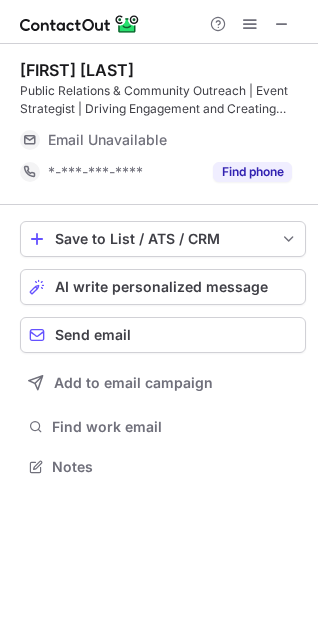 scroll, scrollTop: 452, scrollLeft: 318, axis: both 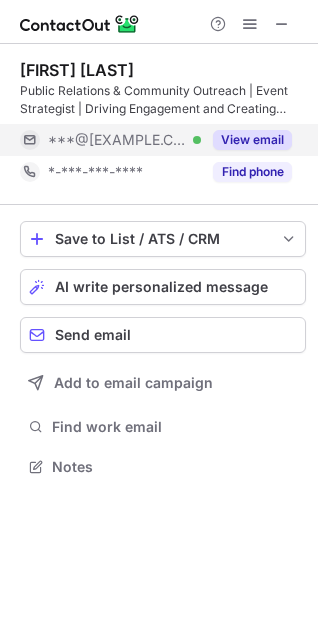 click on "View email" at bounding box center (252, 140) 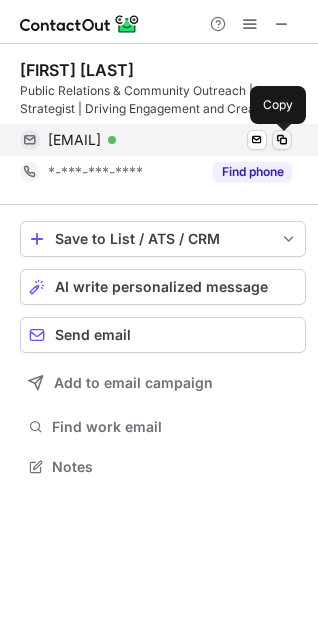 click at bounding box center (282, 140) 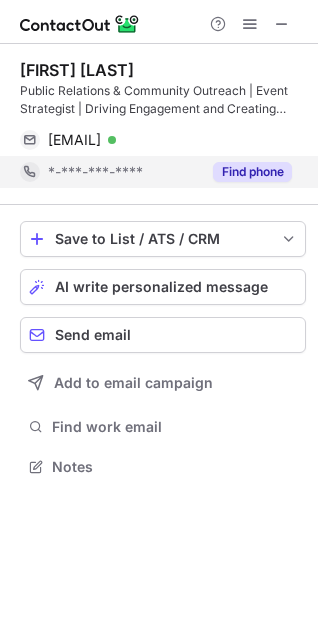 click on "Find phone" at bounding box center [252, 172] 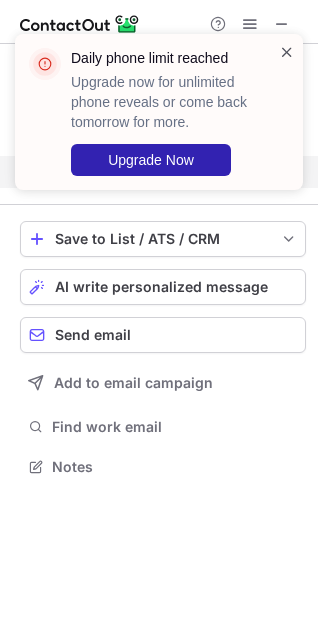 click at bounding box center (287, 52) 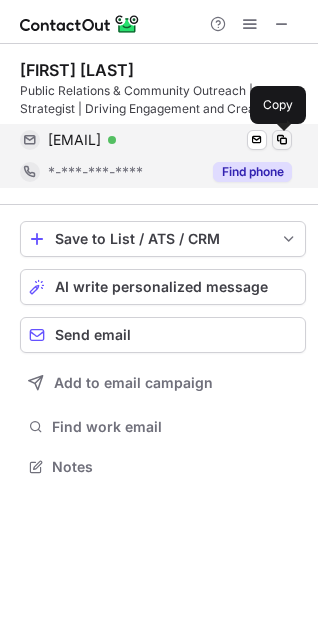 click at bounding box center (282, 140) 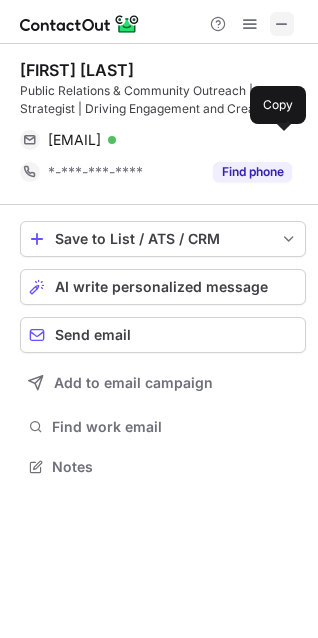 click at bounding box center [282, 24] 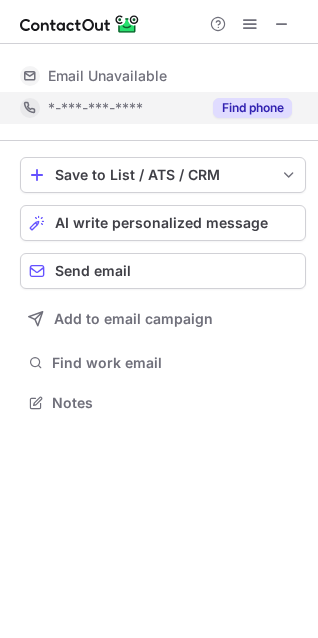 scroll, scrollTop: 440, scrollLeft: 318, axis: both 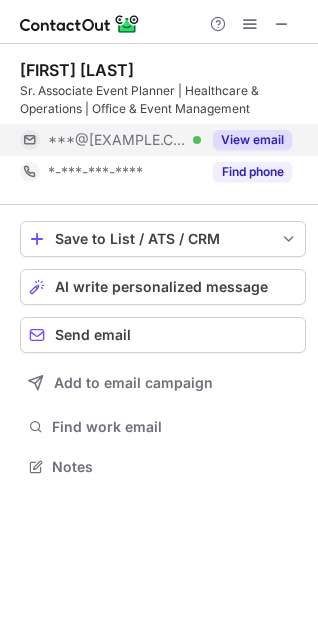 click on "View email" at bounding box center (252, 140) 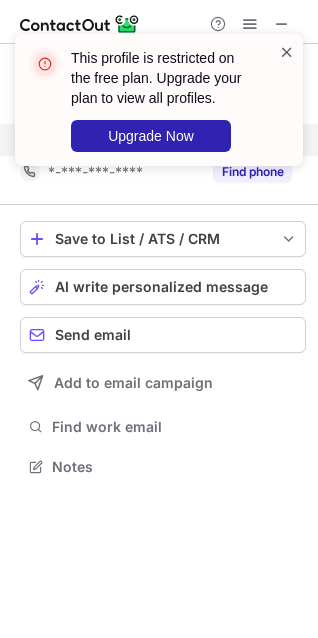 click at bounding box center [287, 52] 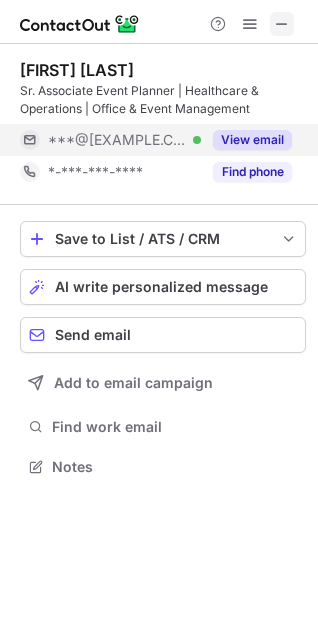 click at bounding box center [282, 24] 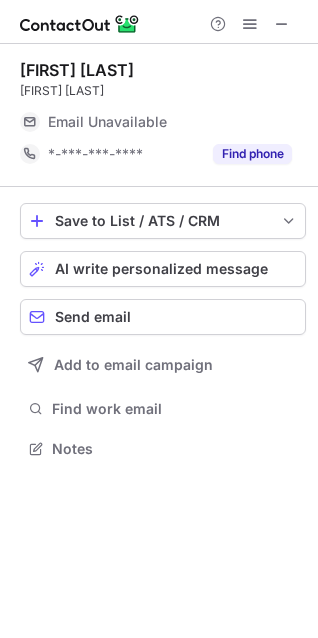 scroll, scrollTop: 452, scrollLeft: 318, axis: both 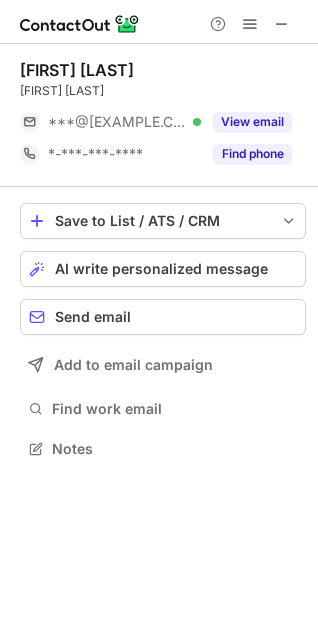 click on "View email" at bounding box center (252, 122) 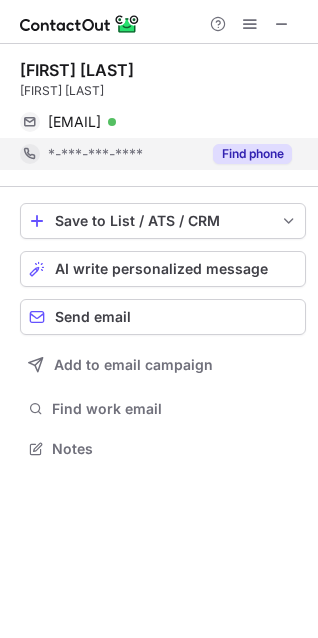 click on "Find phone" at bounding box center (252, 154) 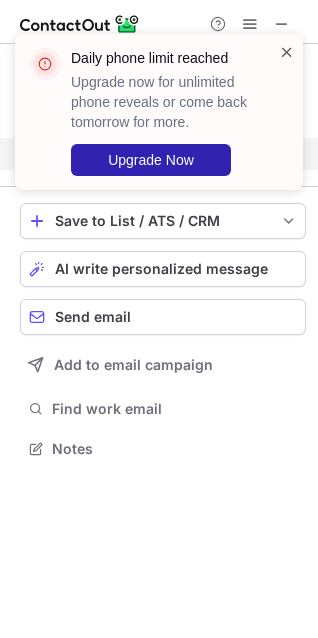 click at bounding box center [287, 52] 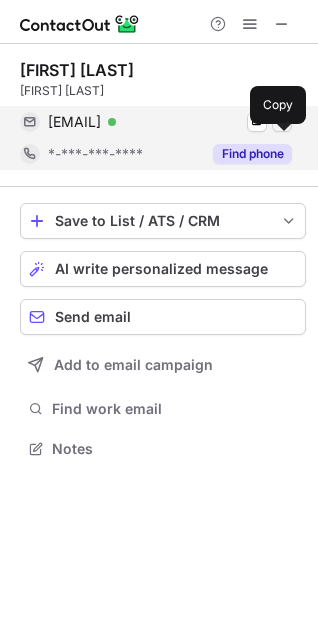 click at bounding box center [282, 122] 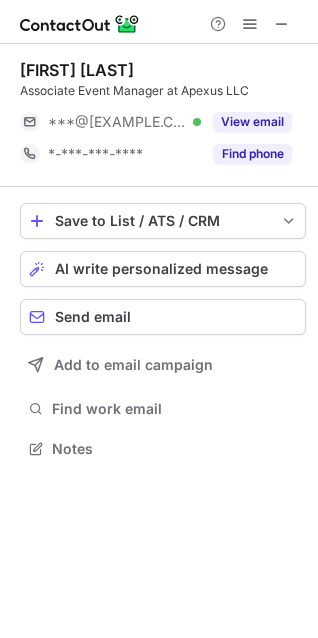 scroll, scrollTop: 435, scrollLeft: 318, axis: both 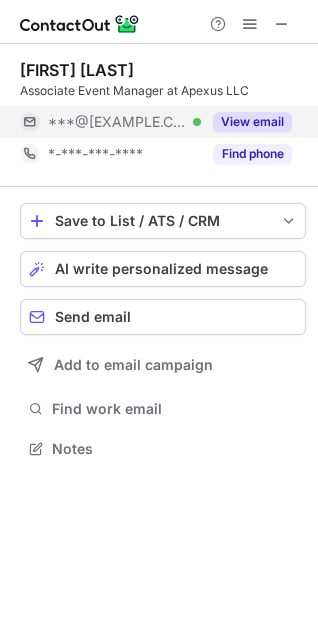 click on "View email" at bounding box center (252, 122) 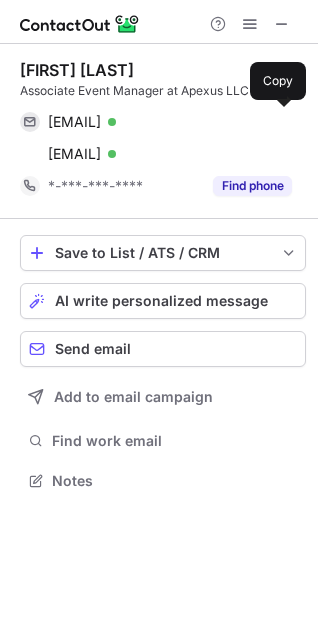 scroll, scrollTop: 10, scrollLeft: 9, axis: both 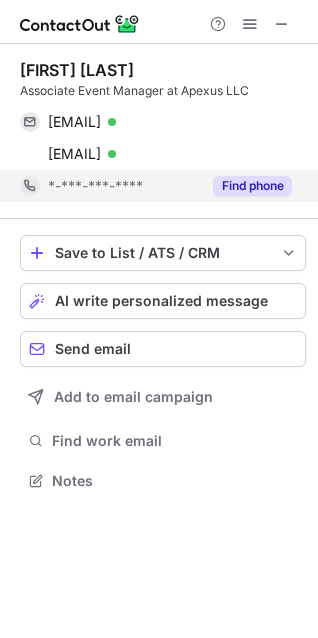 click on "Find phone" at bounding box center [252, 186] 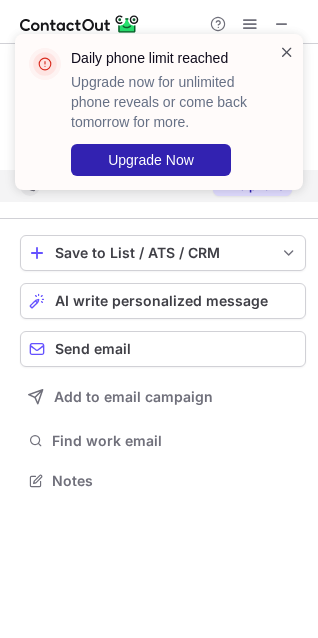 click at bounding box center (287, 52) 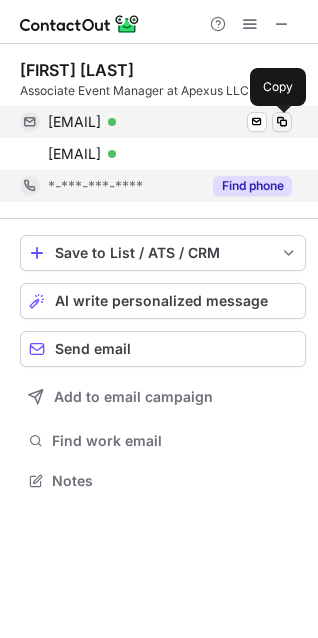 click at bounding box center [282, 122] 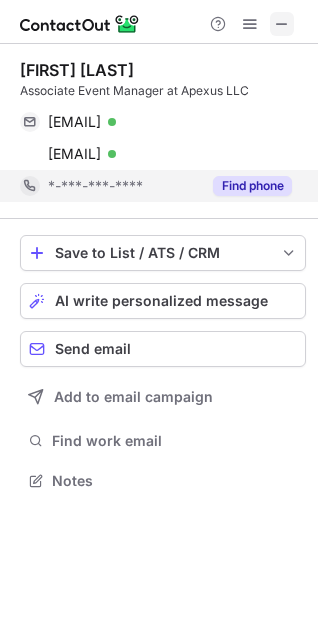 click at bounding box center (282, 24) 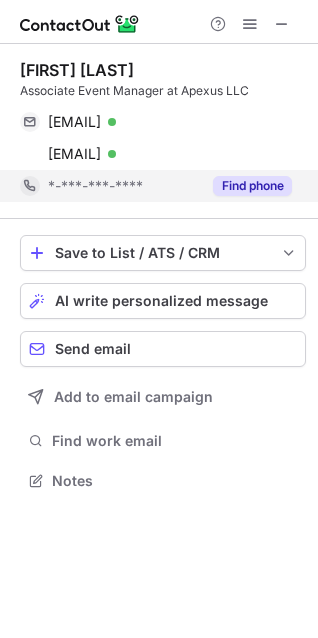 scroll, scrollTop: 440, scrollLeft: 318, axis: both 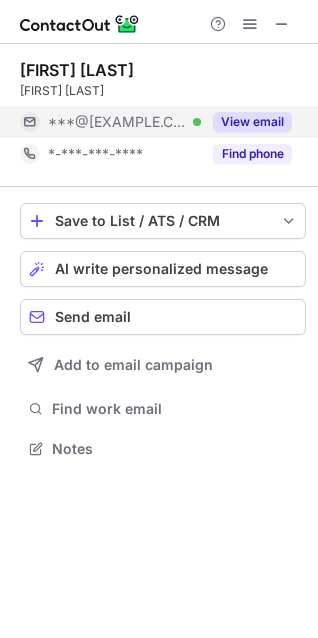 click on "View email" at bounding box center (252, 122) 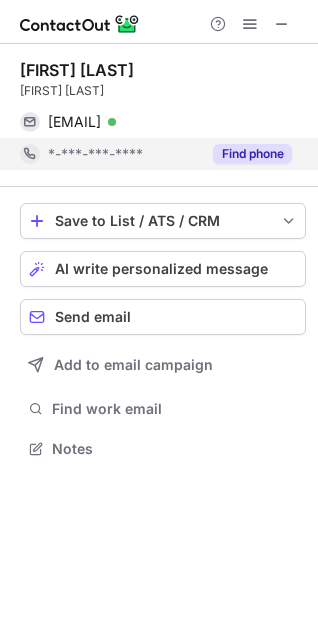 click on "Find phone" at bounding box center (252, 154) 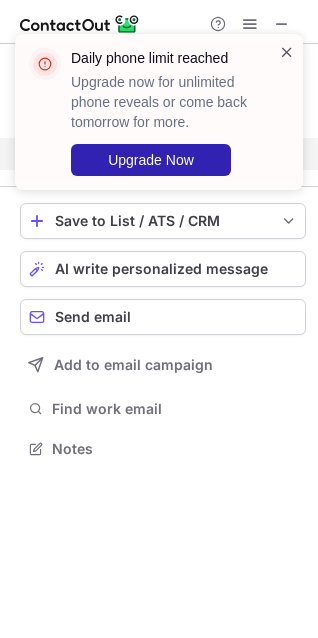 click at bounding box center (287, 52) 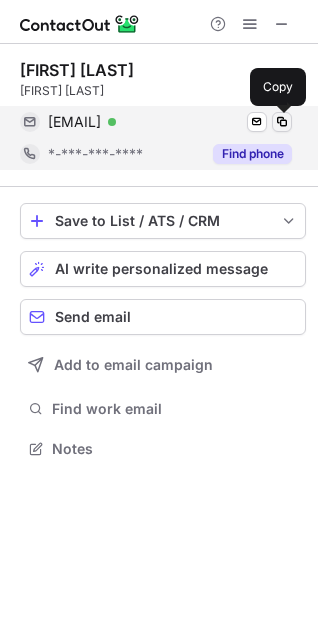 click at bounding box center [282, 122] 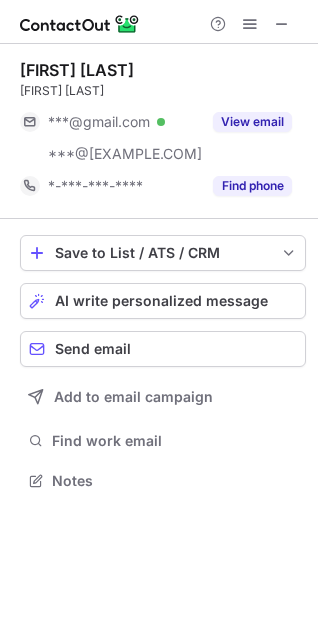 scroll, scrollTop: 9, scrollLeft: 9, axis: both 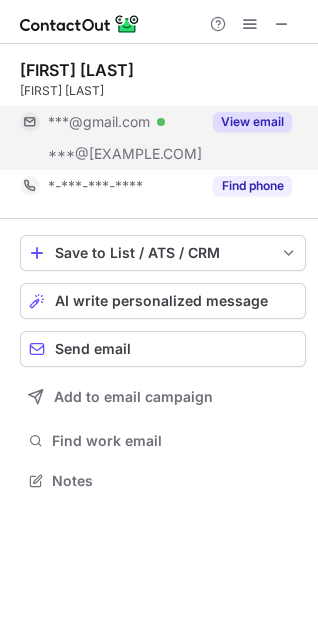 click on "View email" at bounding box center (252, 122) 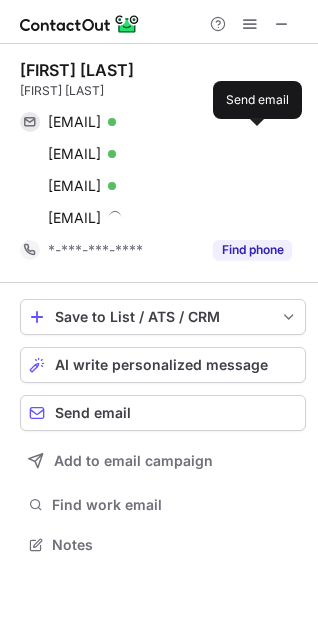 scroll, scrollTop: 9, scrollLeft: 9, axis: both 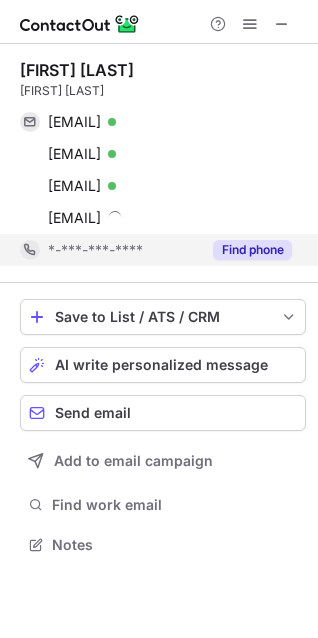 click on "Find phone" at bounding box center (252, 250) 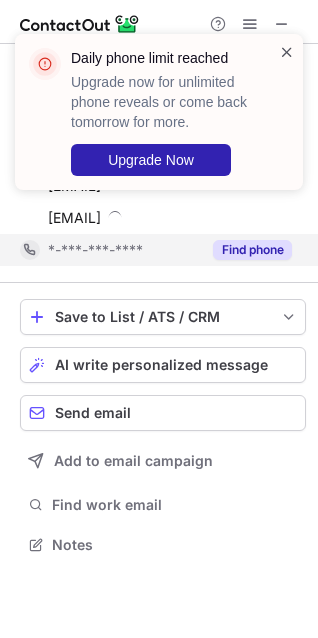 click at bounding box center (287, 52) 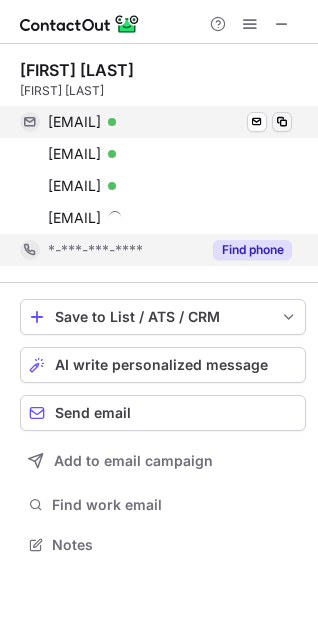 click at bounding box center (282, 122) 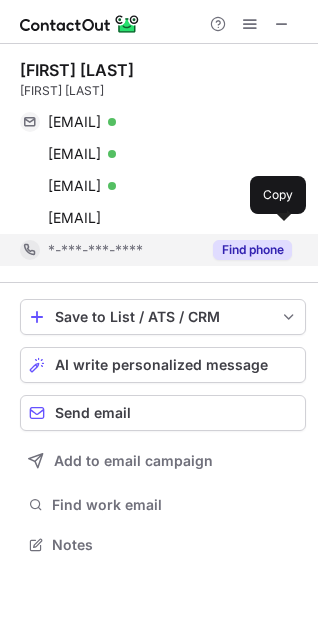 scroll, scrollTop: 435, scrollLeft: 318, axis: both 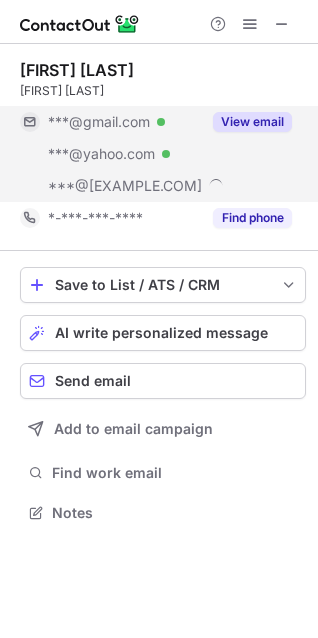click on "View email" at bounding box center [252, 122] 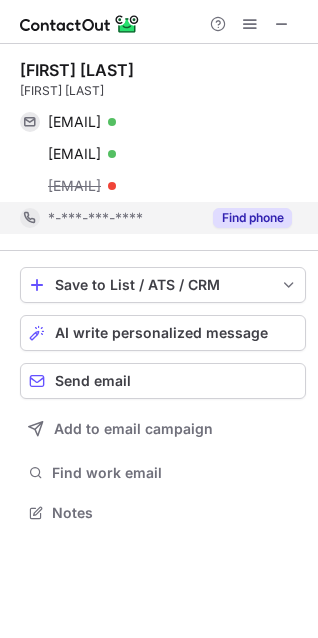 click on "Find phone" at bounding box center (252, 218) 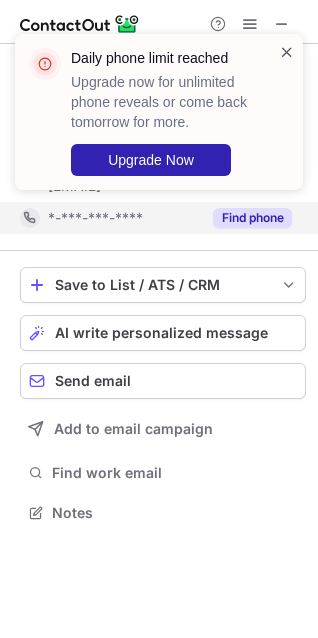 click at bounding box center [287, 52] 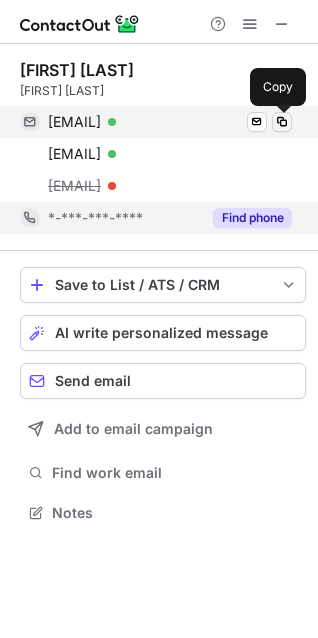 click at bounding box center [282, 122] 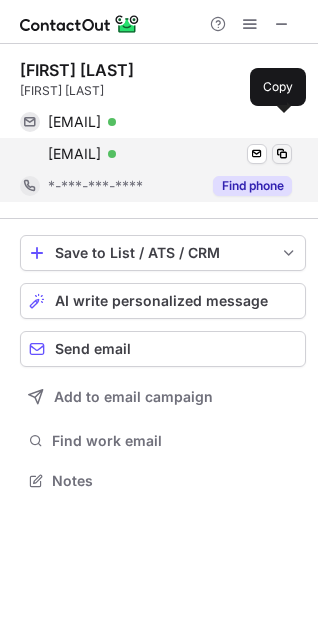 scroll, scrollTop: 467, scrollLeft: 318, axis: both 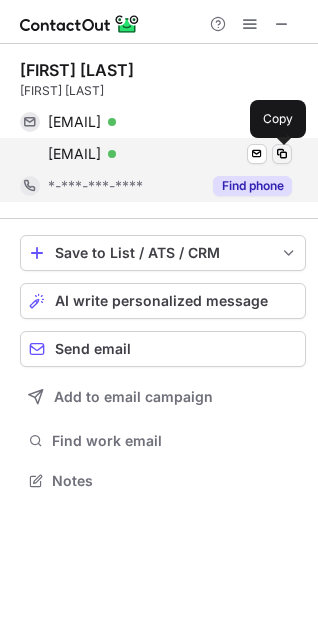 click at bounding box center (282, 154) 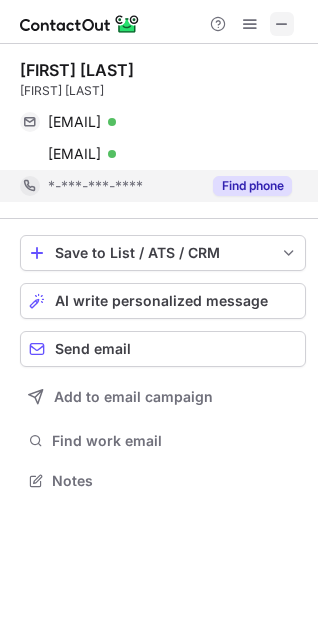 click at bounding box center (282, 24) 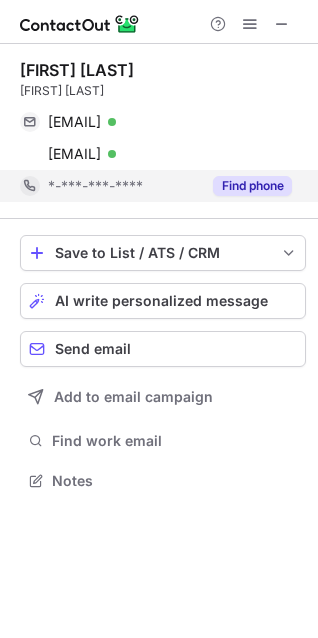 scroll, scrollTop: 440, scrollLeft: 318, axis: both 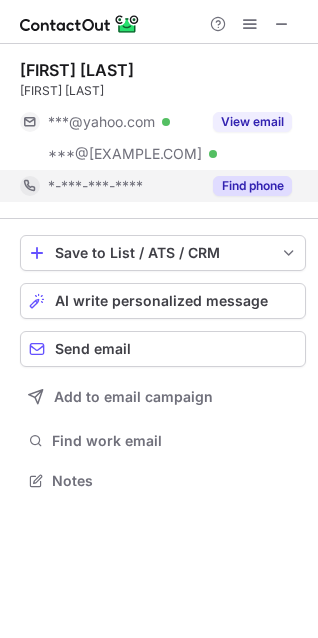 click on "Find phone" at bounding box center [252, 186] 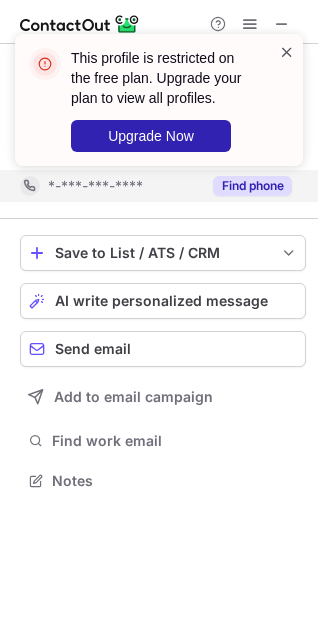 click at bounding box center (287, 52) 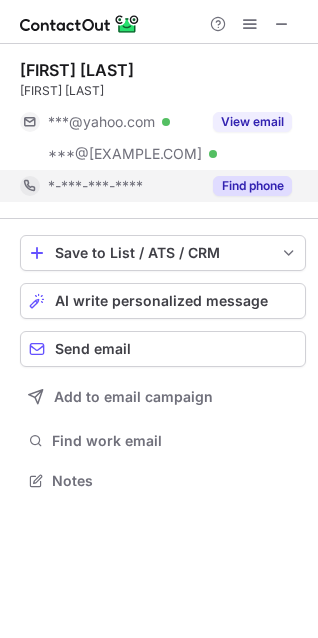 click on "This profile is restricted on the free plan. Upgrade your plan to view all profiles. Upgrade Now" at bounding box center [159, 108] 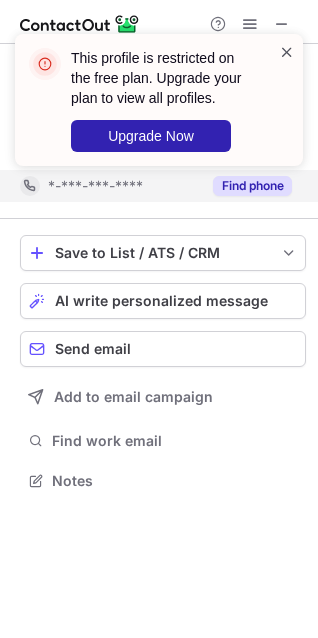 click at bounding box center (287, 52) 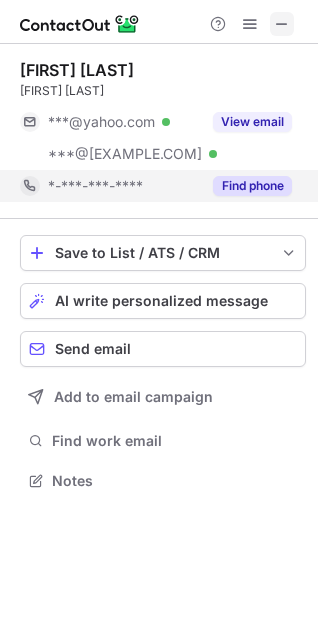 click at bounding box center (282, 24) 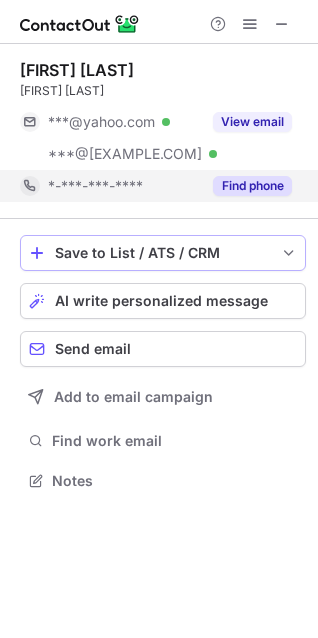 scroll, scrollTop: 440, scrollLeft: 318, axis: both 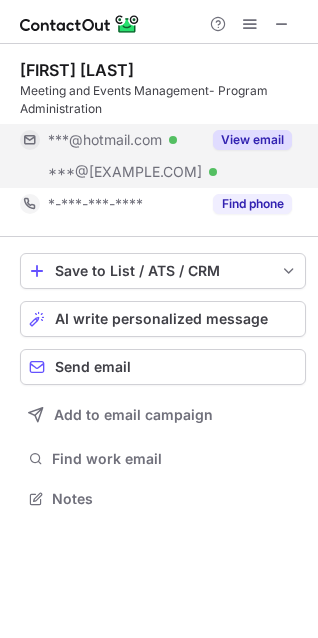 click on "View email" at bounding box center (252, 140) 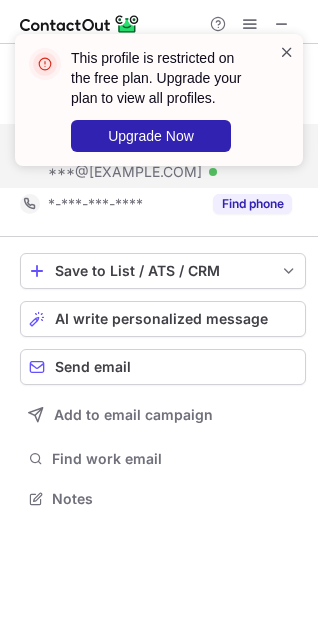 click at bounding box center (287, 52) 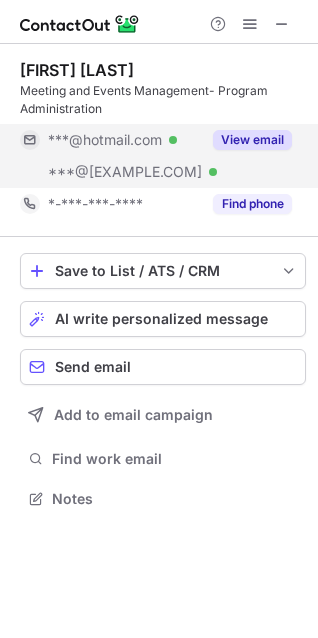 scroll, scrollTop: 435, scrollLeft: 318, axis: both 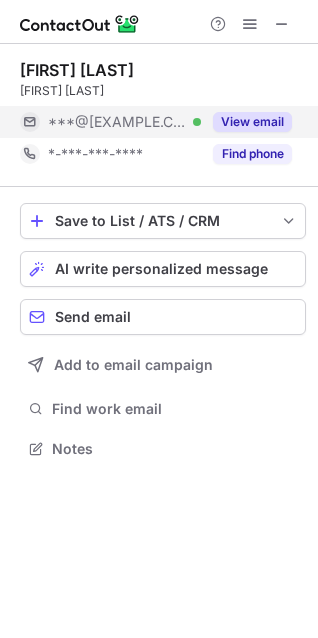 click on "View email" at bounding box center [252, 122] 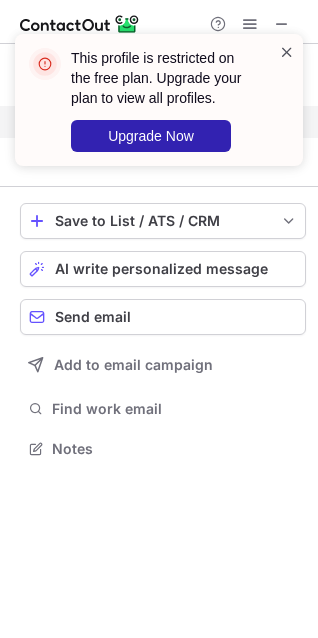 click at bounding box center (287, 52) 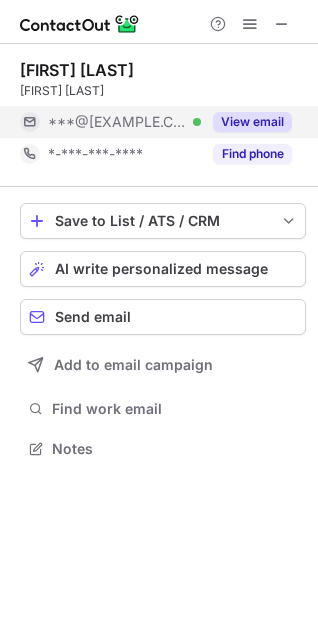 click on "This profile is restricted on the free plan. Upgrade your plan to view all profiles. Upgrade Now" at bounding box center [159, 108] 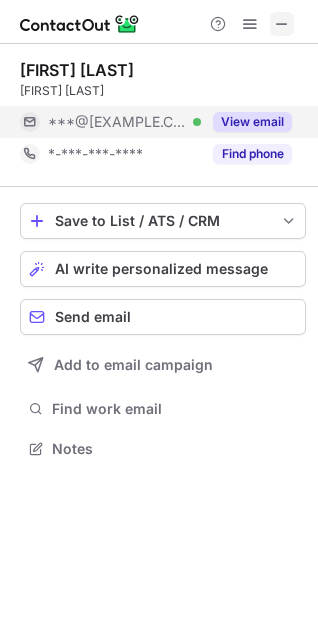 click at bounding box center [282, 24] 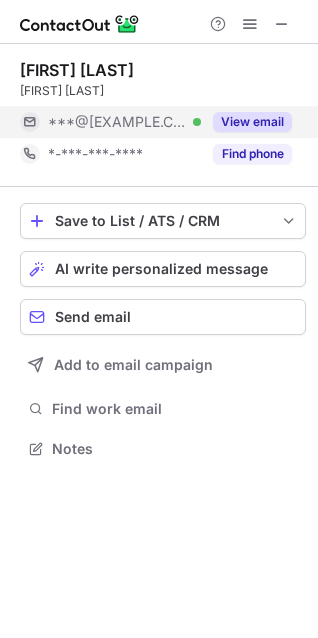 scroll, scrollTop: 440, scrollLeft: 318, axis: both 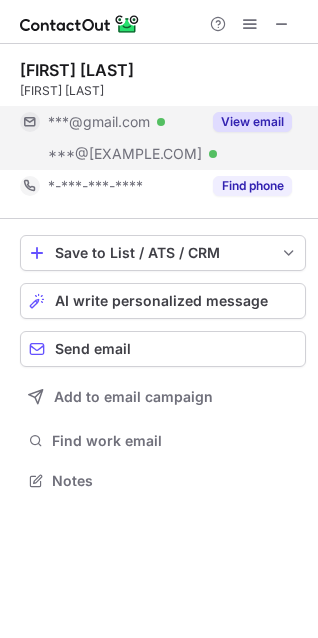 click on "View email" at bounding box center (252, 122) 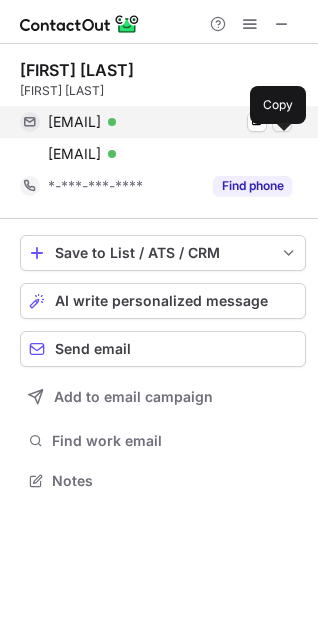 click at bounding box center [282, 122] 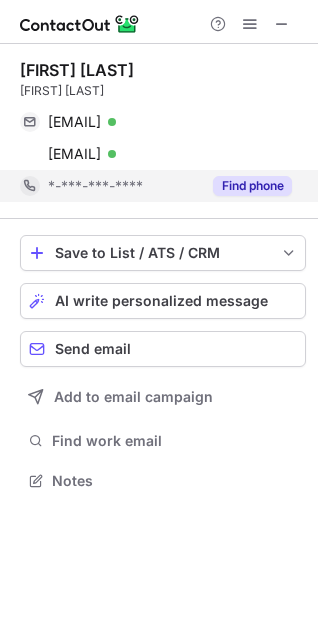 click on "Find phone" at bounding box center [252, 186] 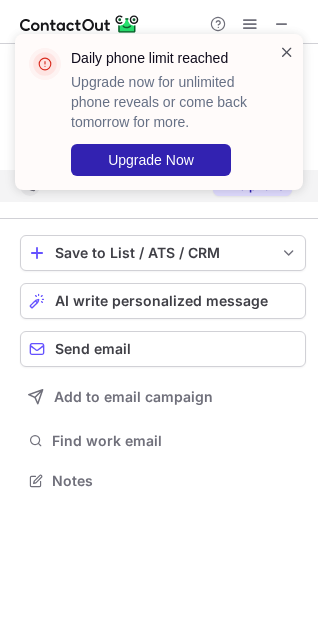 click at bounding box center [287, 52] 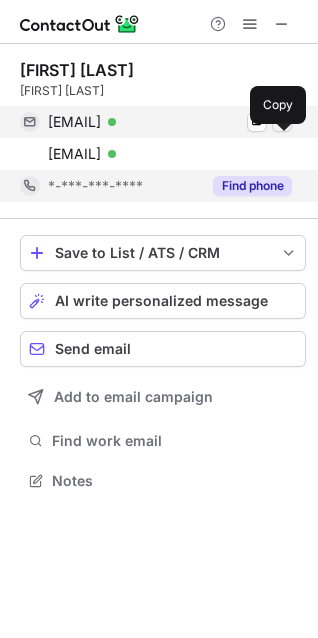 click at bounding box center [282, 122] 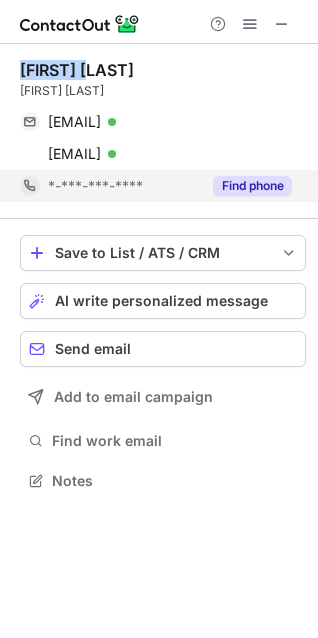 copy on "Gerianne" 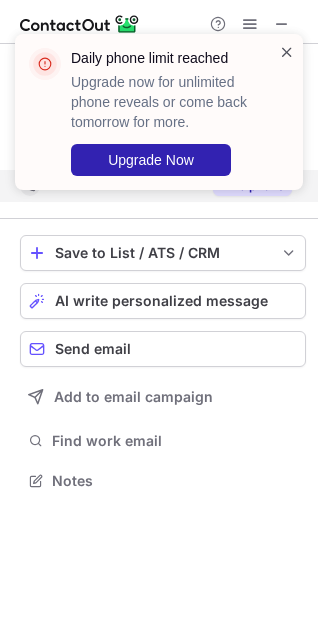 click at bounding box center (287, 52) 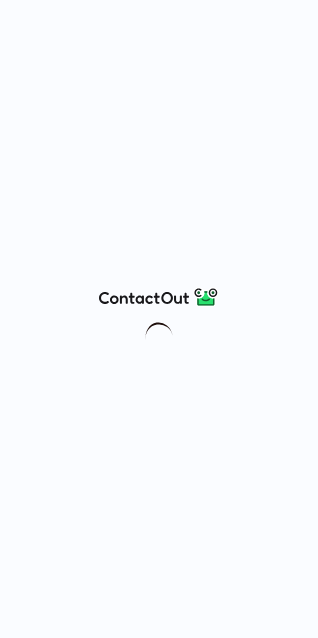 scroll, scrollTop: 0, scrollLeft: 0, axis: both 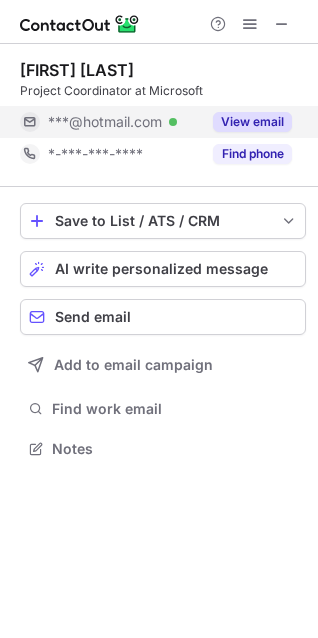 click on "View email" at bounding box center [252, 122] 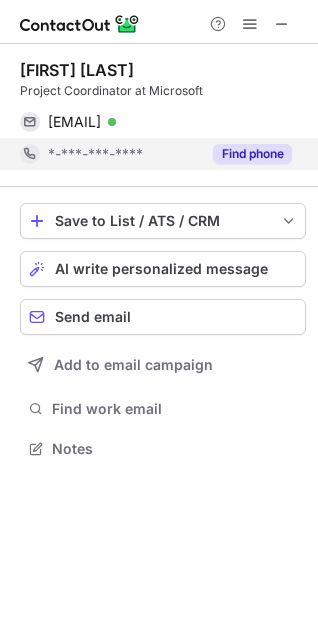 click on "Find phone" at bounding box center [252, 154] 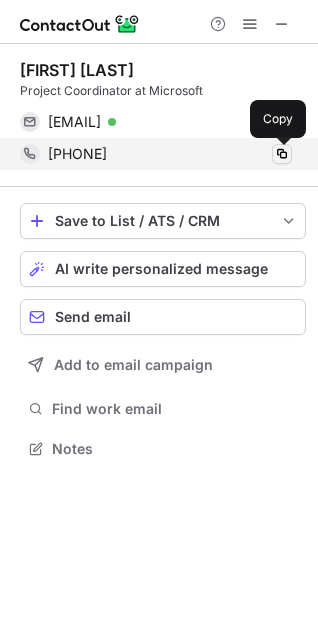 click at bounding box center (282, 154) 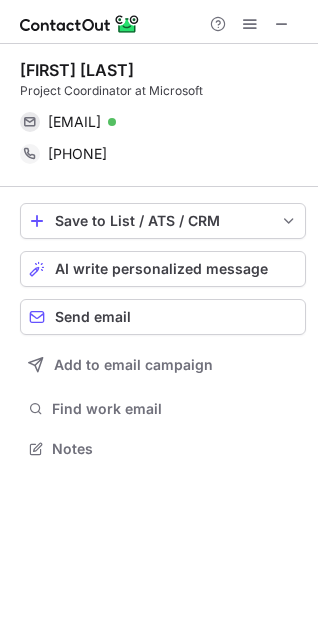 drag, startPoint x: 106, startPoint y: 70, endPoint x: 16, endPoint y: 71, distance: 90.005554 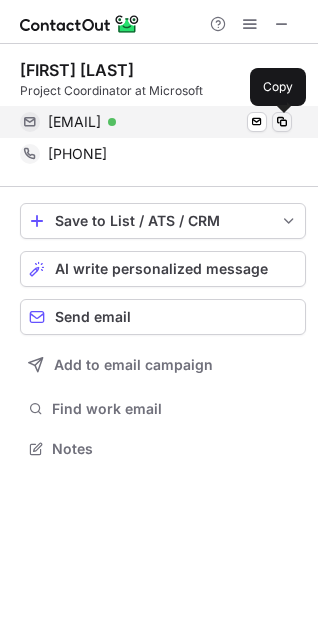 click at bounding box center [282, 122] 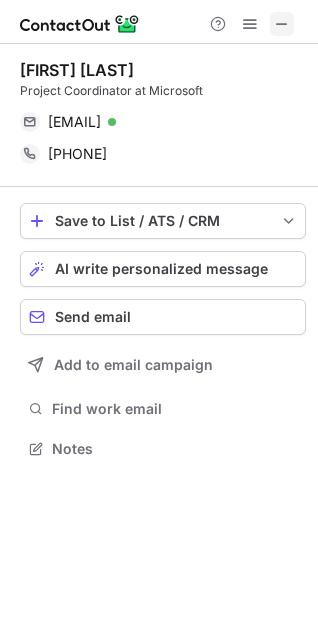 click at bounding box center [282, 24] 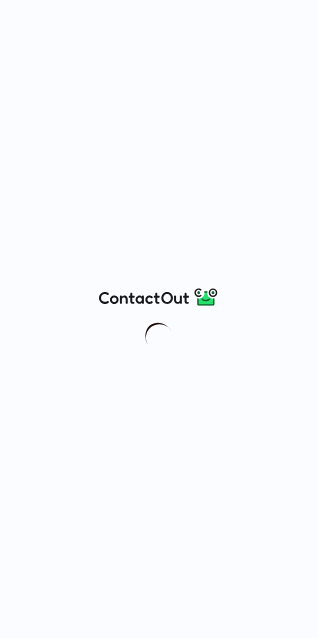 scroll, scrollTop: 0, scrollLeft: 0, axis: both 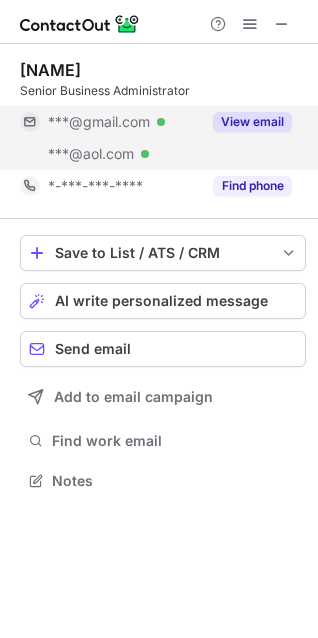 click on "View email" at bounding box center [252, 122] 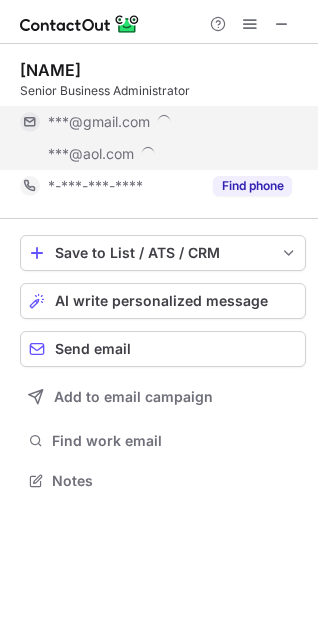 scroll, scrollTop: 10, scrollLeft: 9, axis: both 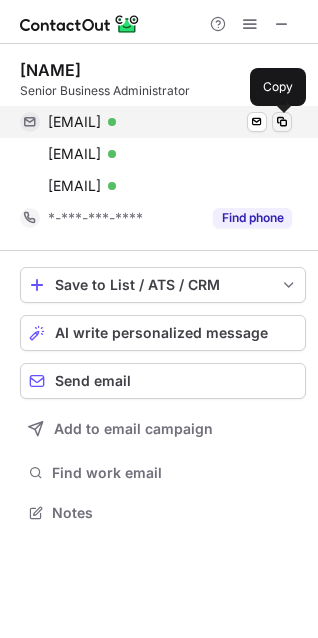 click at bounding box center (282, 122) 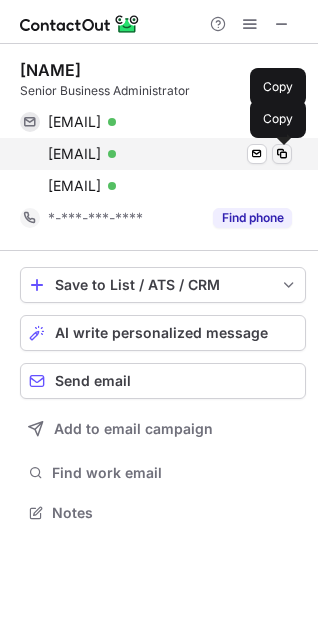 click at bounding box center (282, 154) 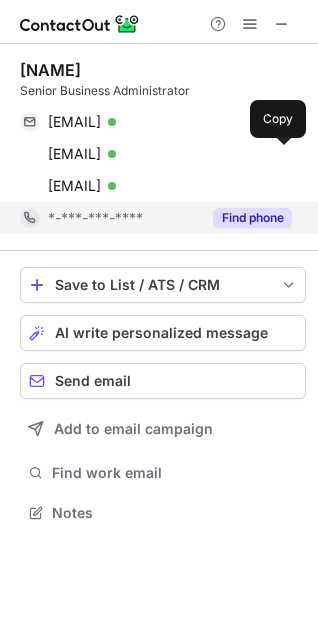 click on "Find phone" at bounding box center [252, 218] 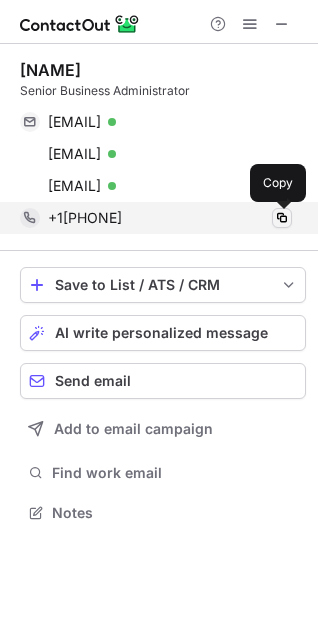 click at bounding box center [282, 218] 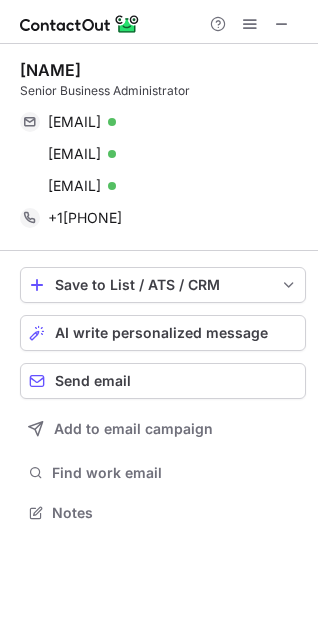 drag, startPoint x: 155, startPoint y: 69, endPoint x: 8, endPoint y: 73, distance: 147.05441 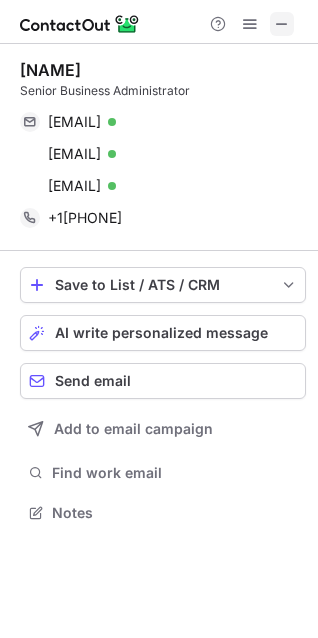 click at bounding box center (282, 24) 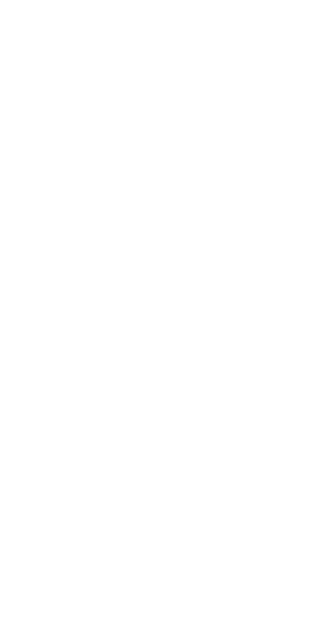 scroll, scrollTop: 0, scrollLeft: 0, axis: both 